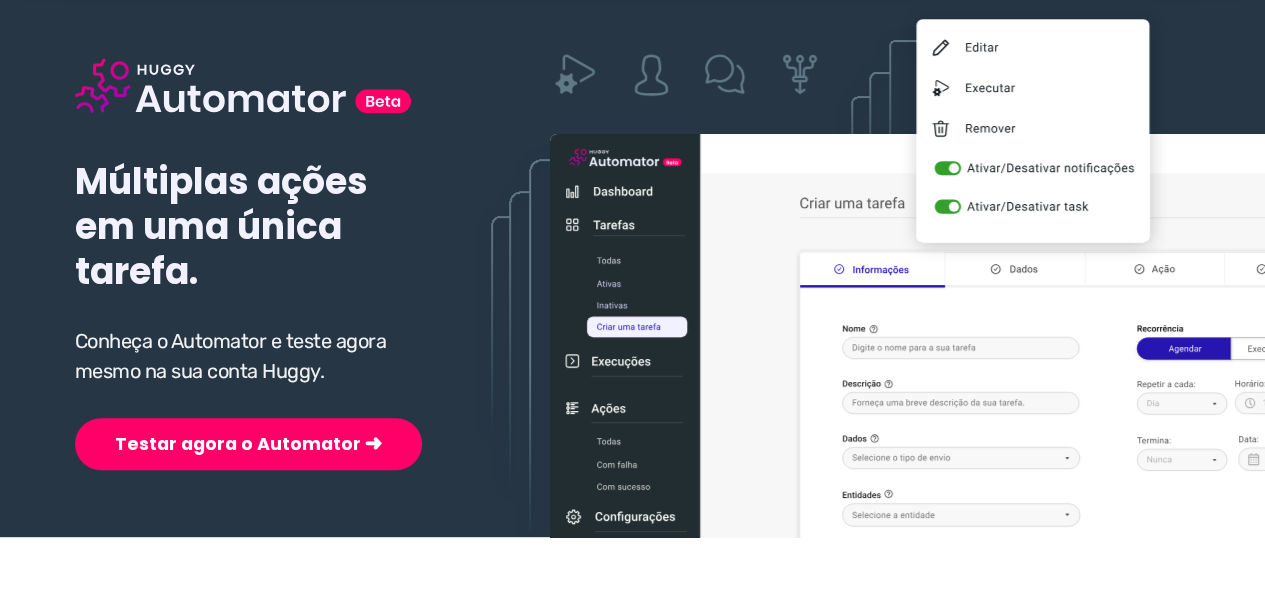 scroll, scrollTop: 200, scrollLeft: 0, axis: vertical 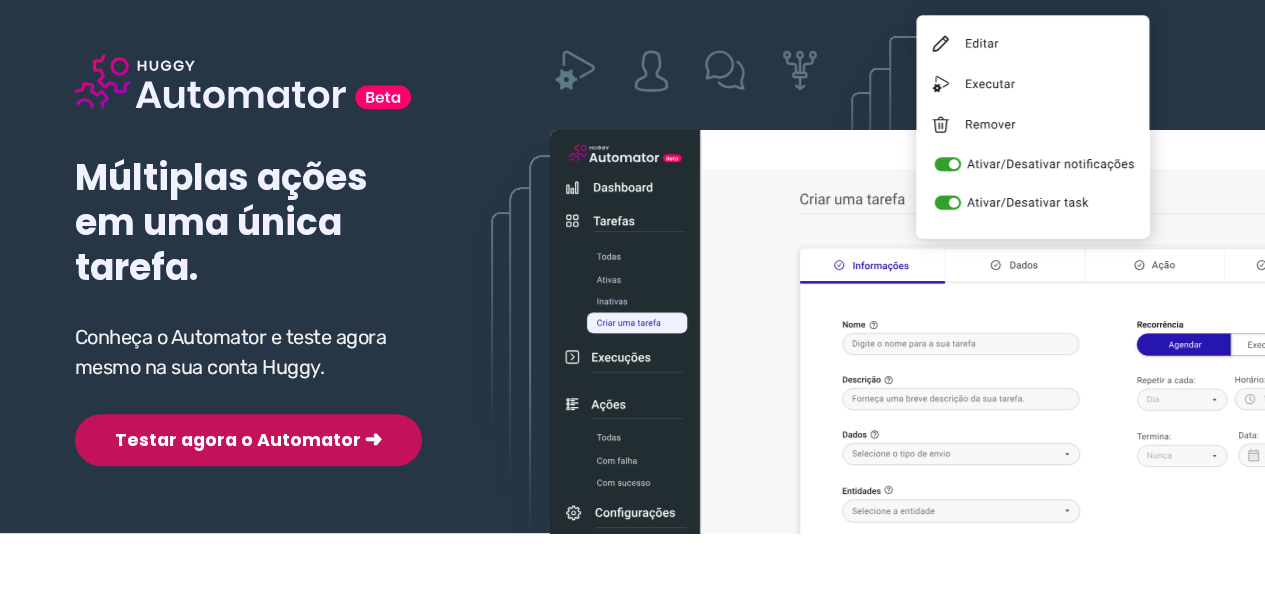 click on "Testar agora o Automator ➜" at bounding box center [248, 440] 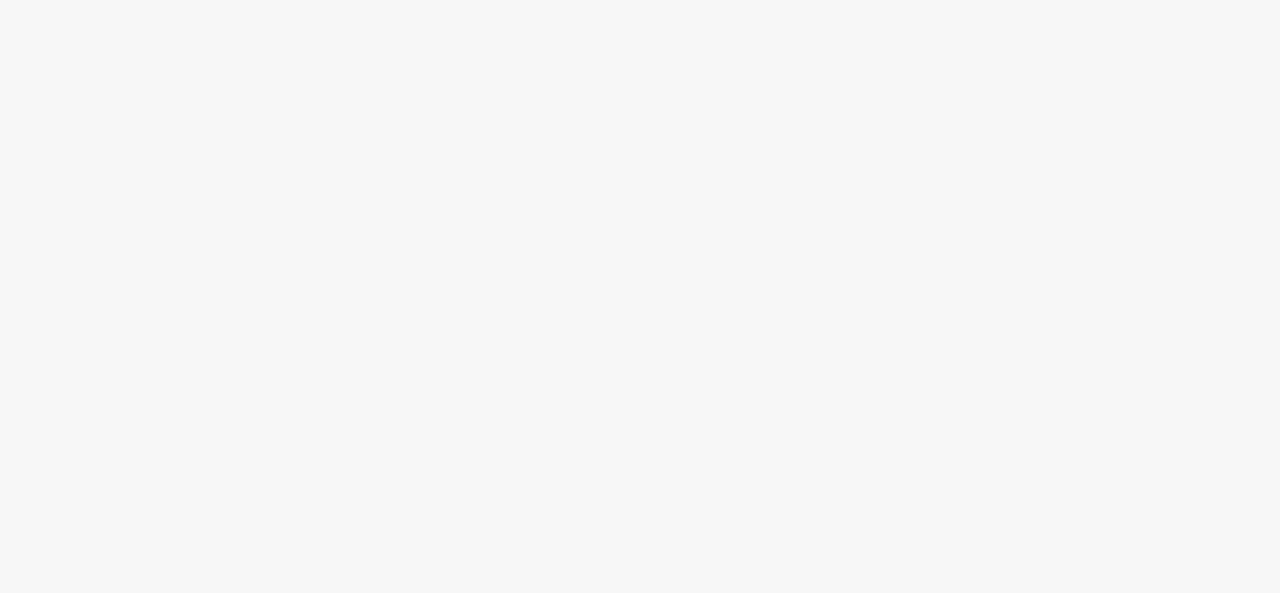 scroll, scrollTop: 0, scrollLeft: 0, axis: both 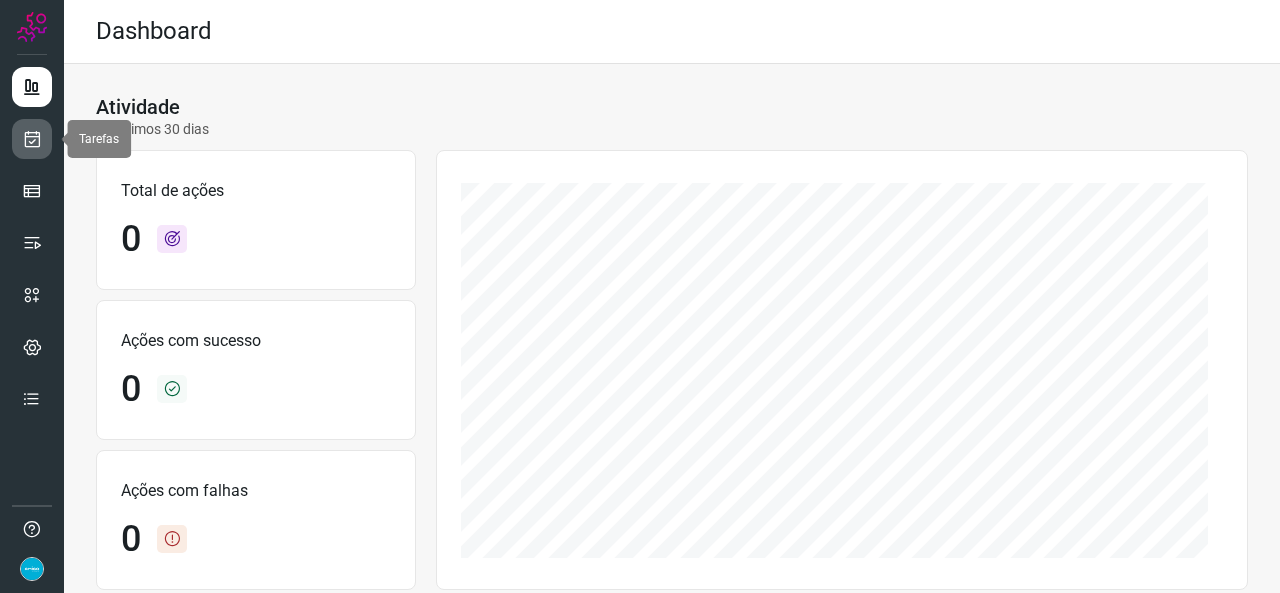 click at bounding box center (32, 139) 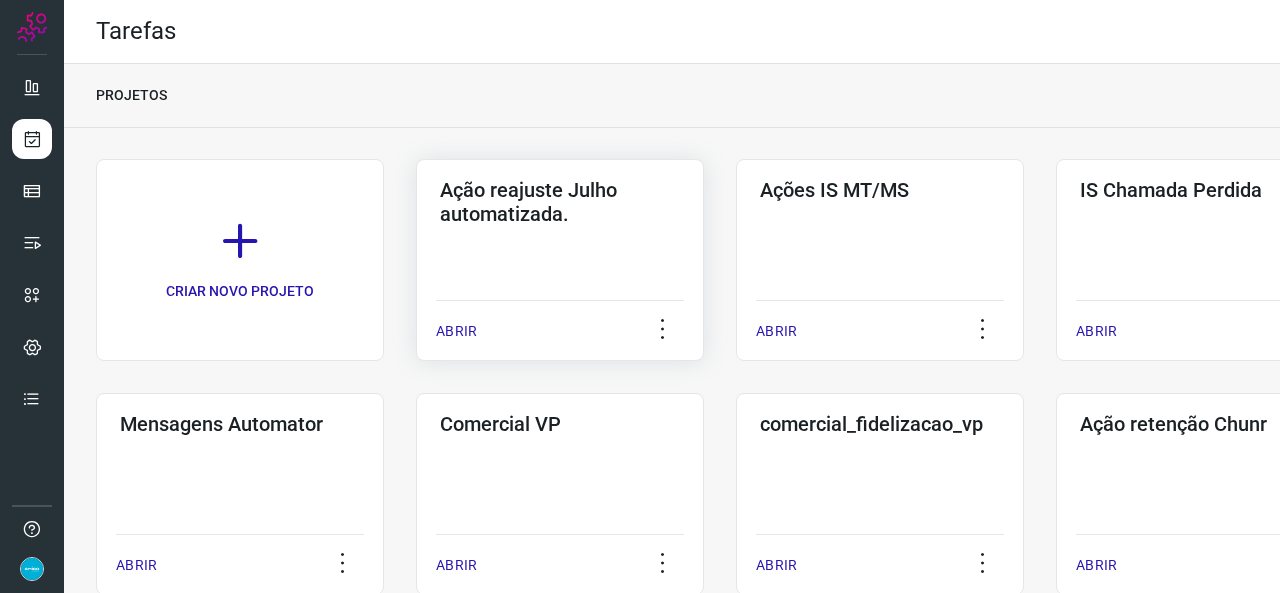 click on "ABRIR" at bounding box center (456, 331) 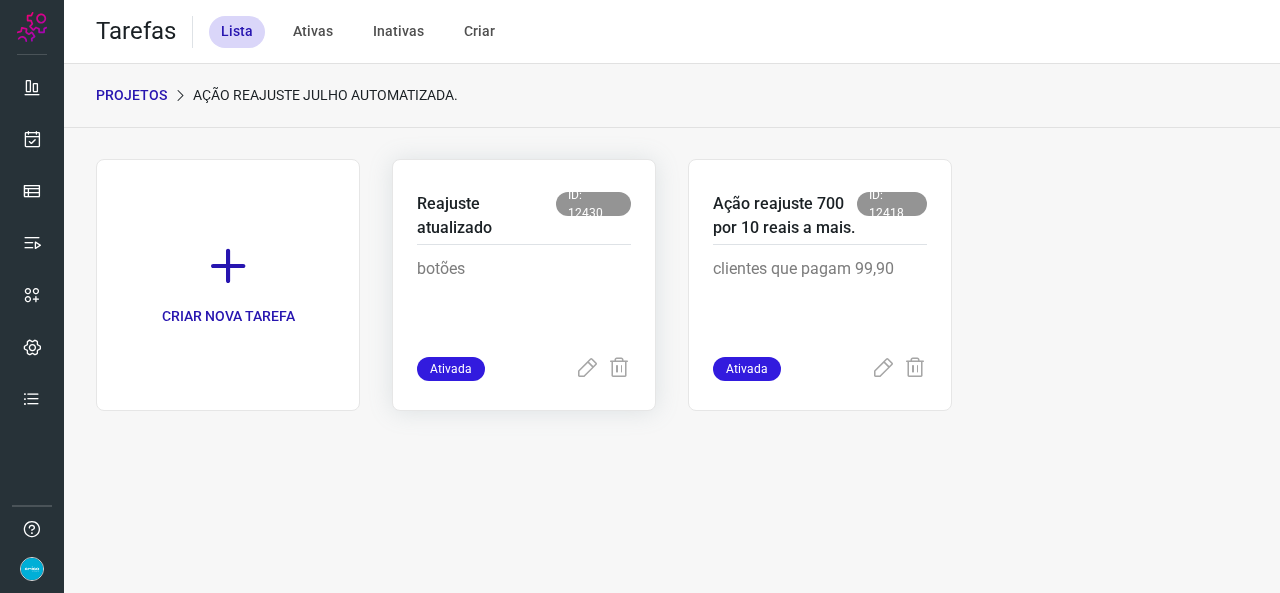 click on "Ativada" at bounding box center (524, 369) 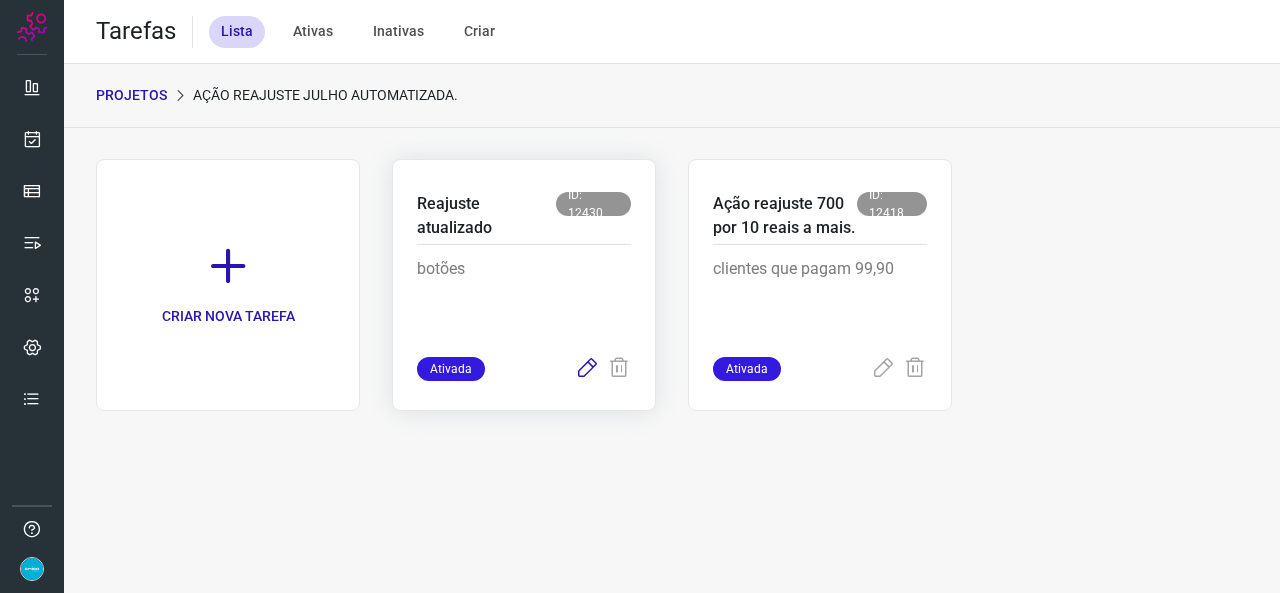 click at bounding box center (587, 369) 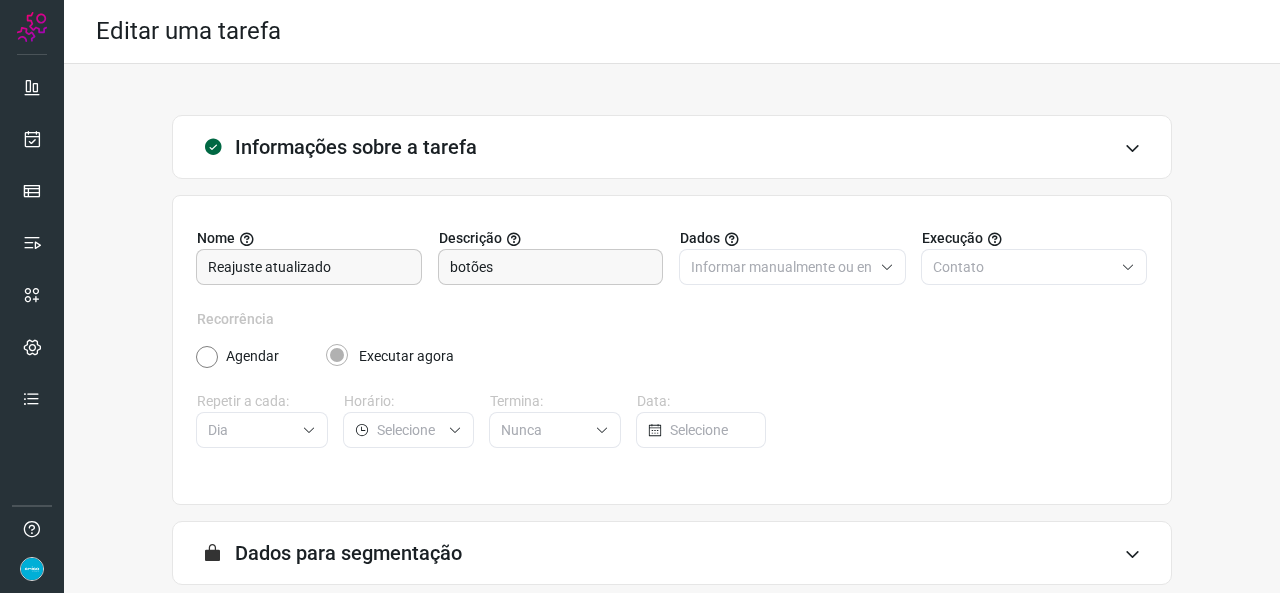 scroll, scrollTop: 187, scrollLeft: 0, axis: vertical 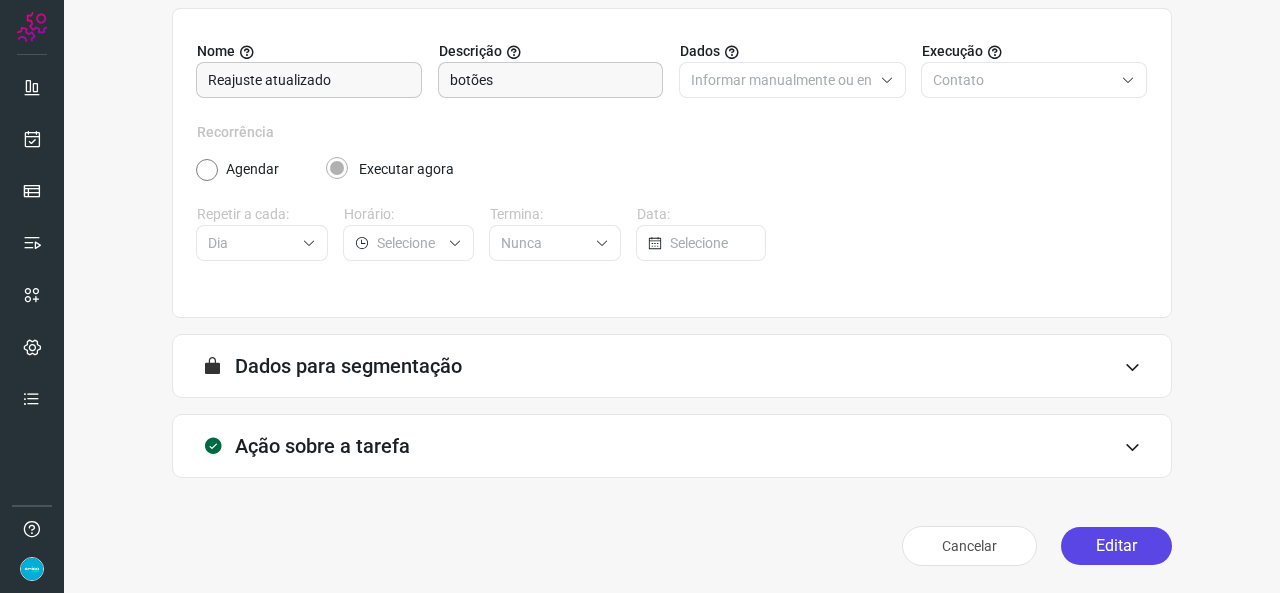 click on "Editar" at bounding box center (1116, 546) 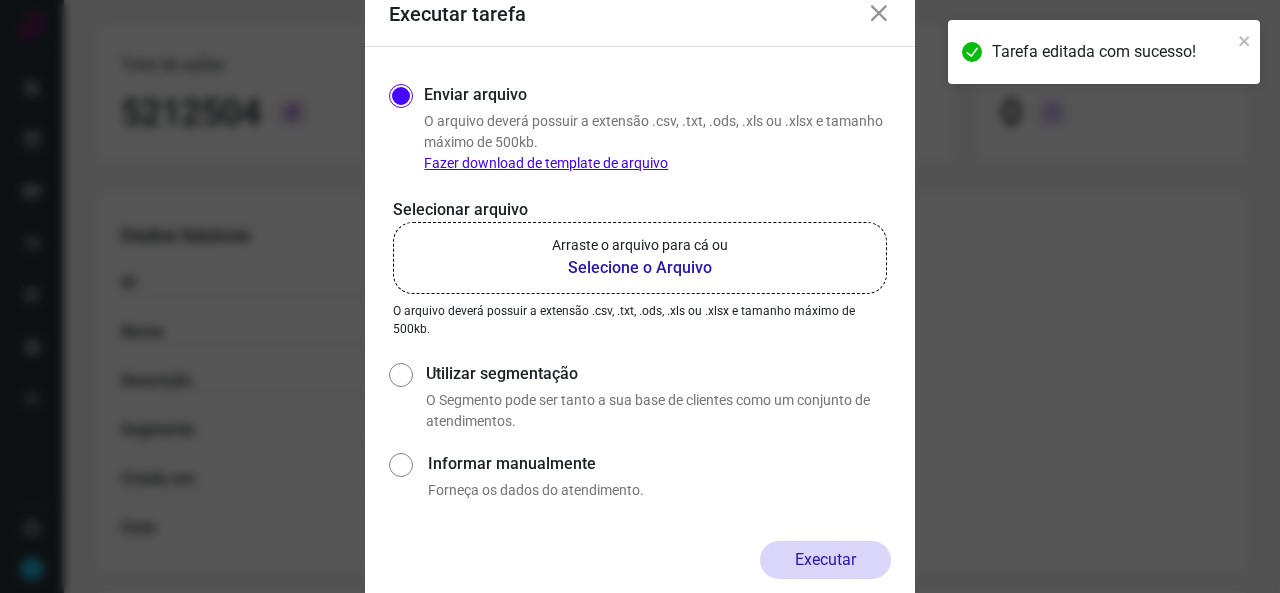 click on "Selecione o Arquivo" at bounding box center [640, 268] 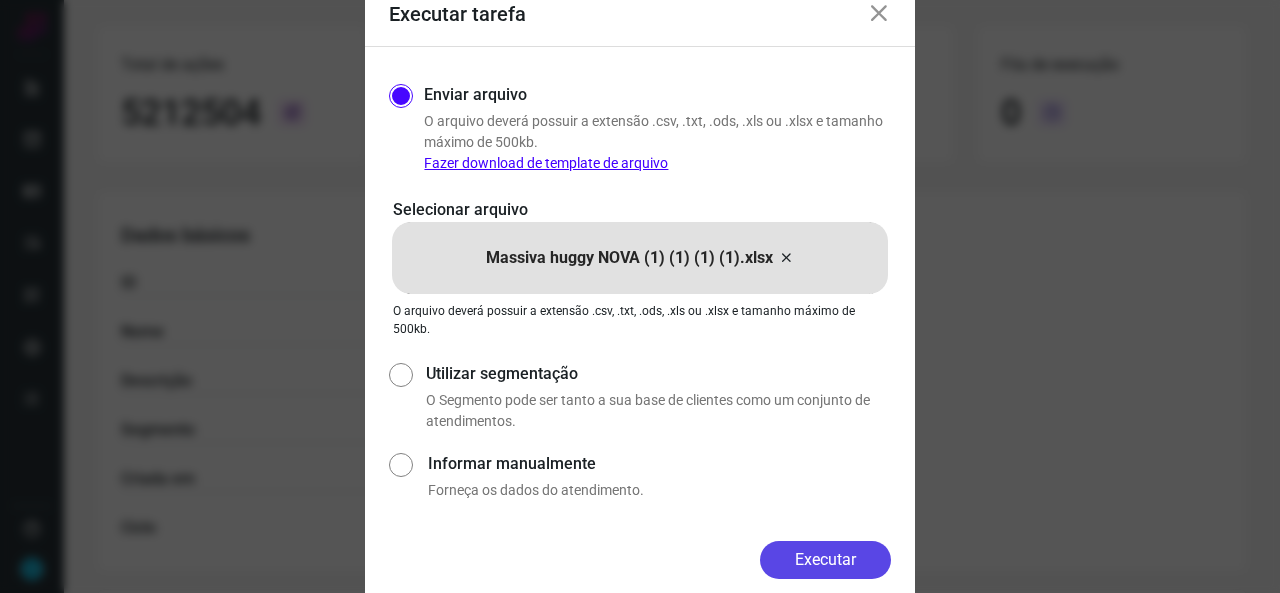 click on "Executar" at bounding box center [825, 560] 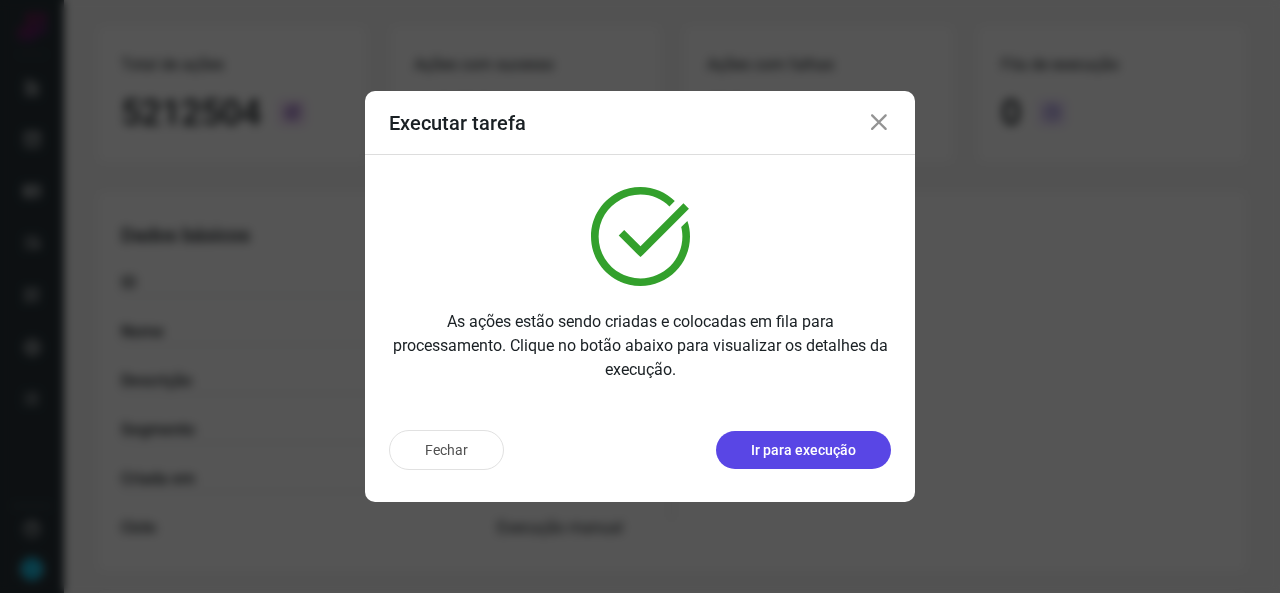 click on "Ir para execução" at bounding box center [803, 450] 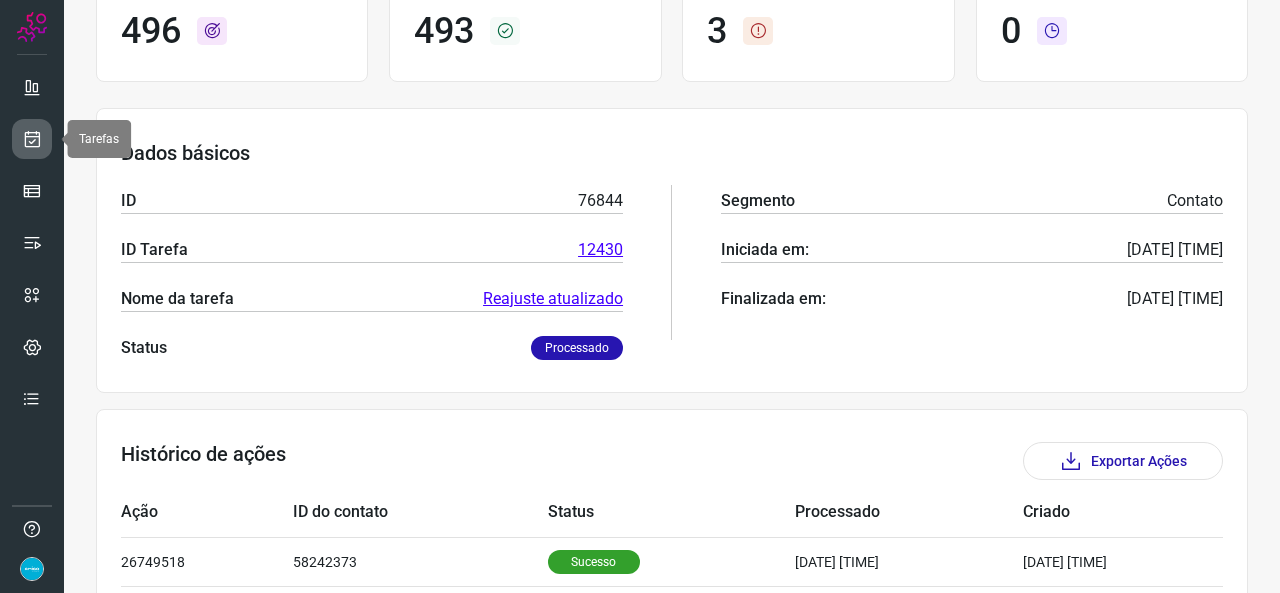 click at bounding box center (32, 139) 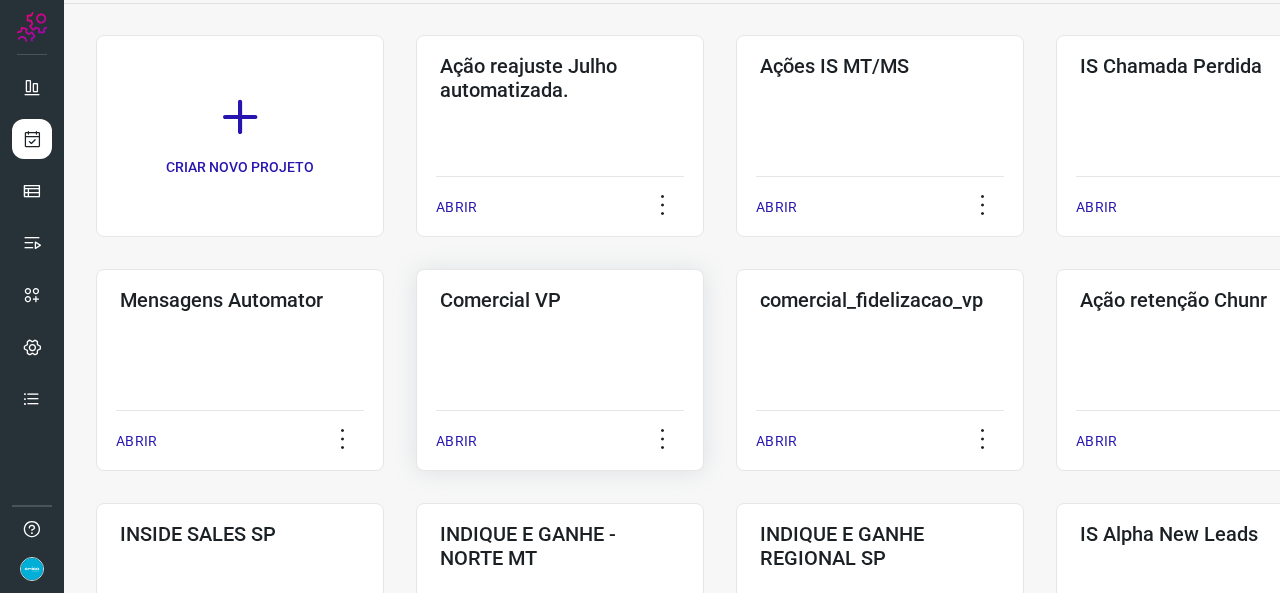 scroll, scrollTop: 152, scrollLeft: 0, axis: vertical 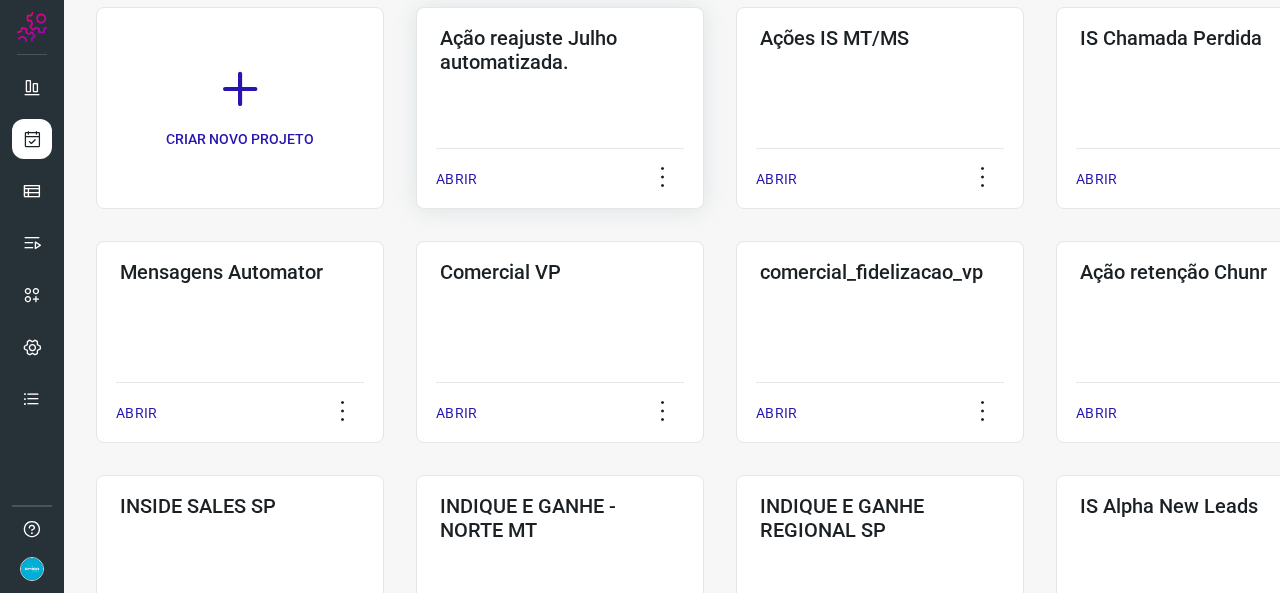 click on "ABRIR" at bounding box center [456, 179] 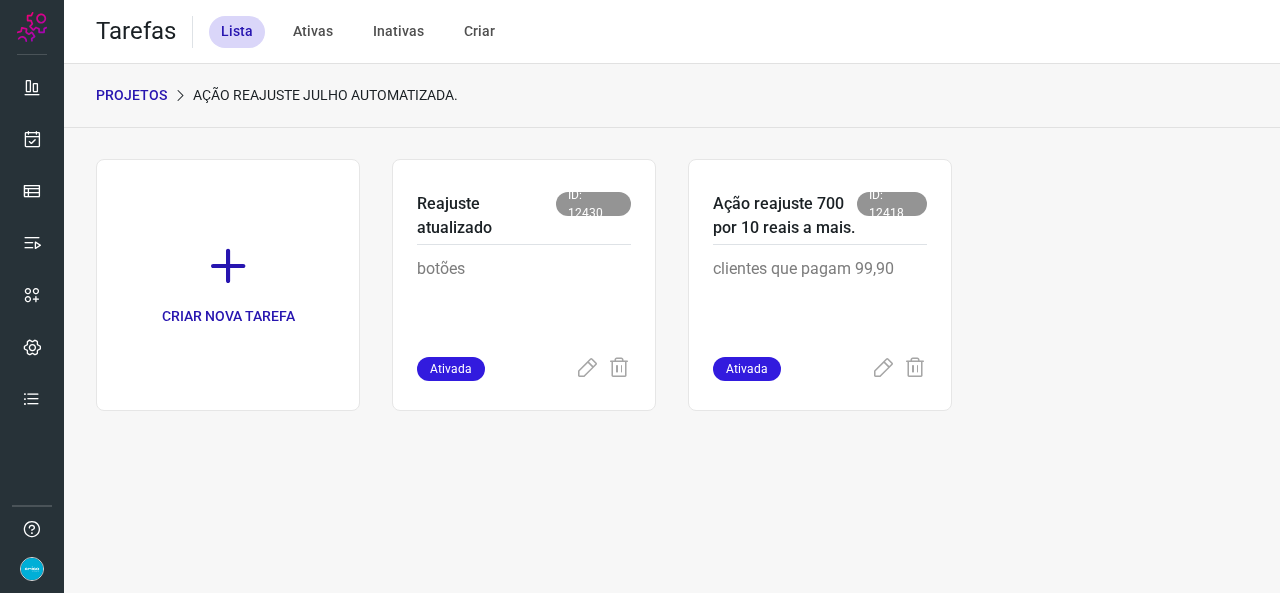 scroll, scrollTop: 0, scrollLeft: 0, axis: both 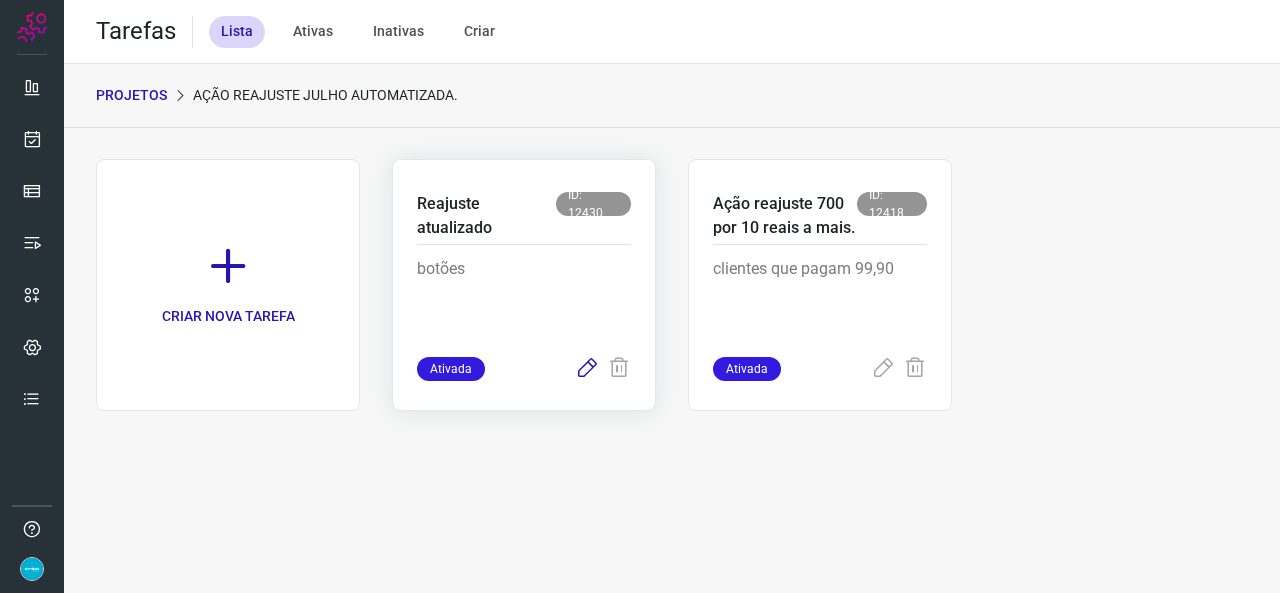 click at bounding box center (587, 369) 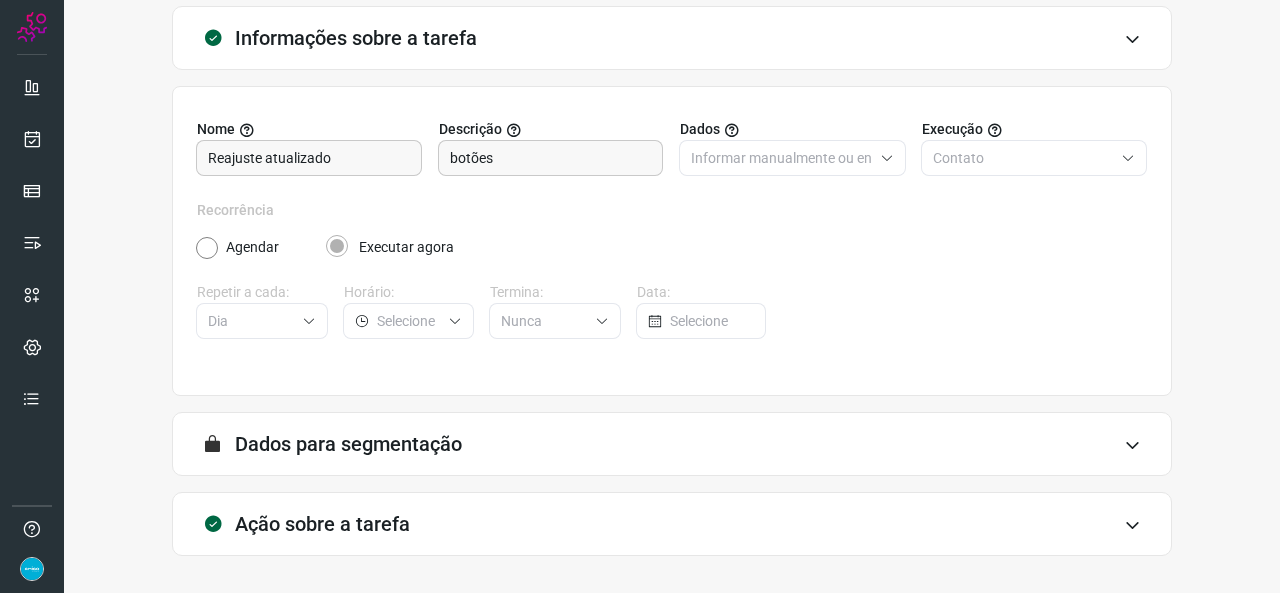 scroll, scrollTop: 187, scrollLeft: 0, axis: vertical 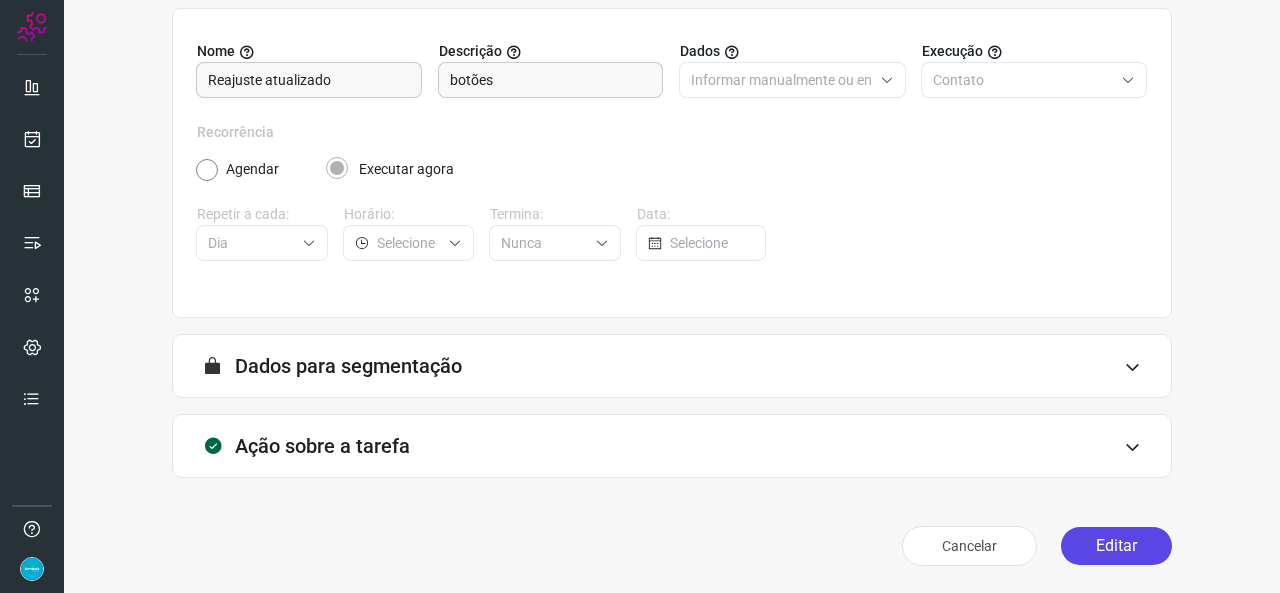 click on "Editar" at bounding box center [1116, 546] 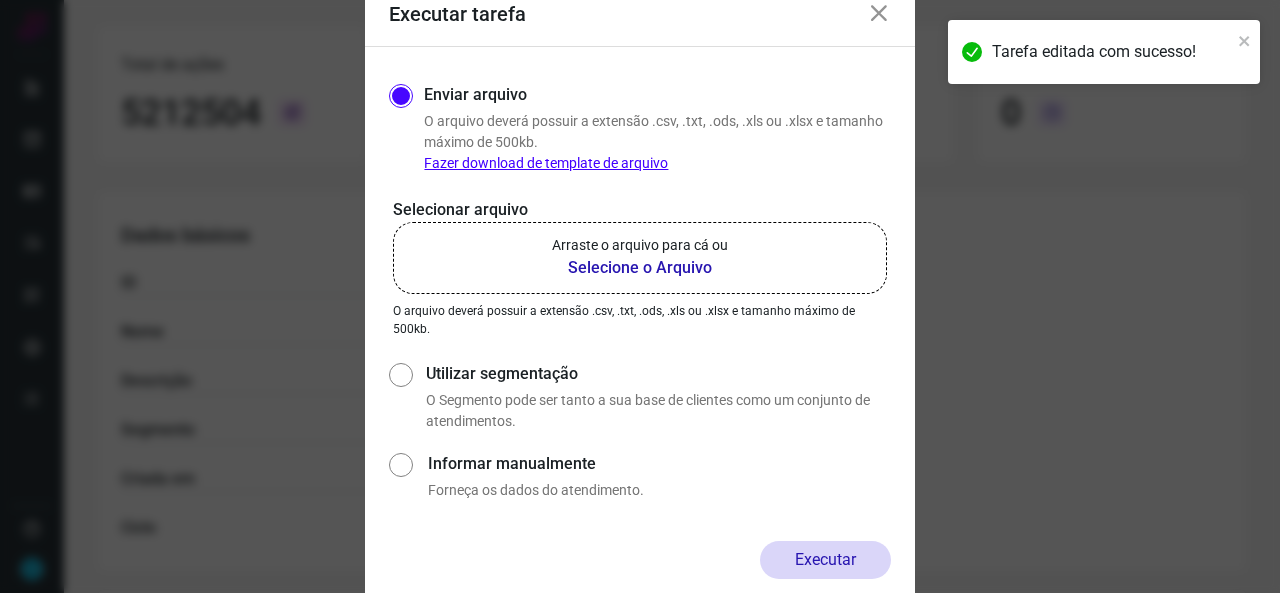 click on "Selecione o Arquivo" at bounding box center [640, 268] 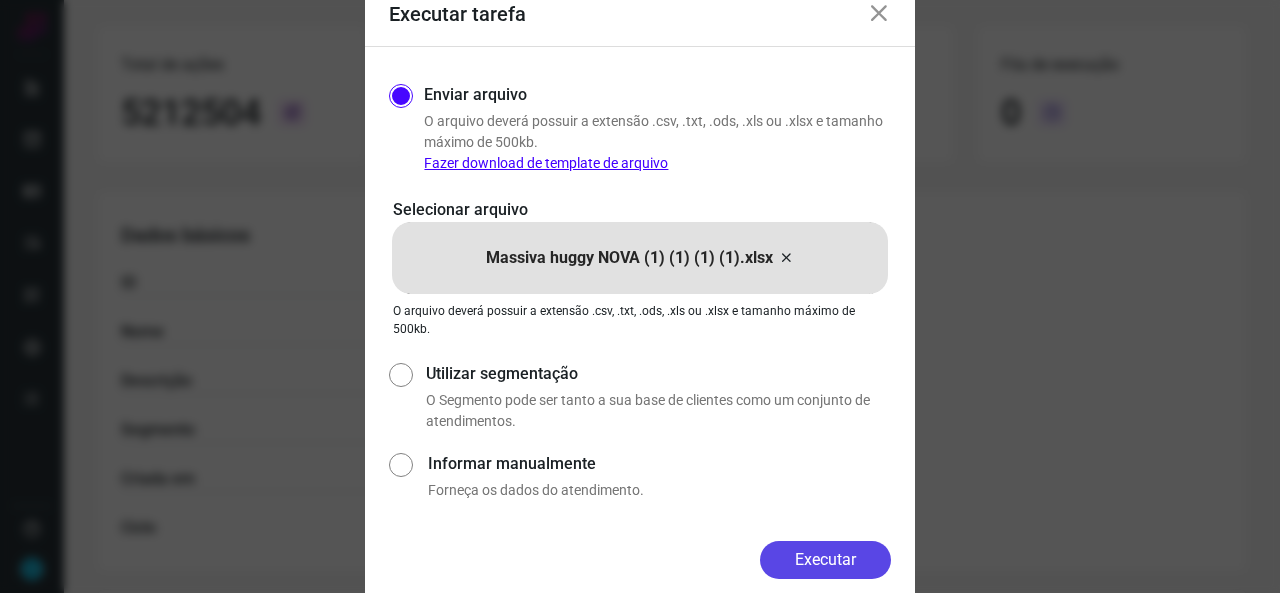 click on "Executar" at bounding box center [825, 560] 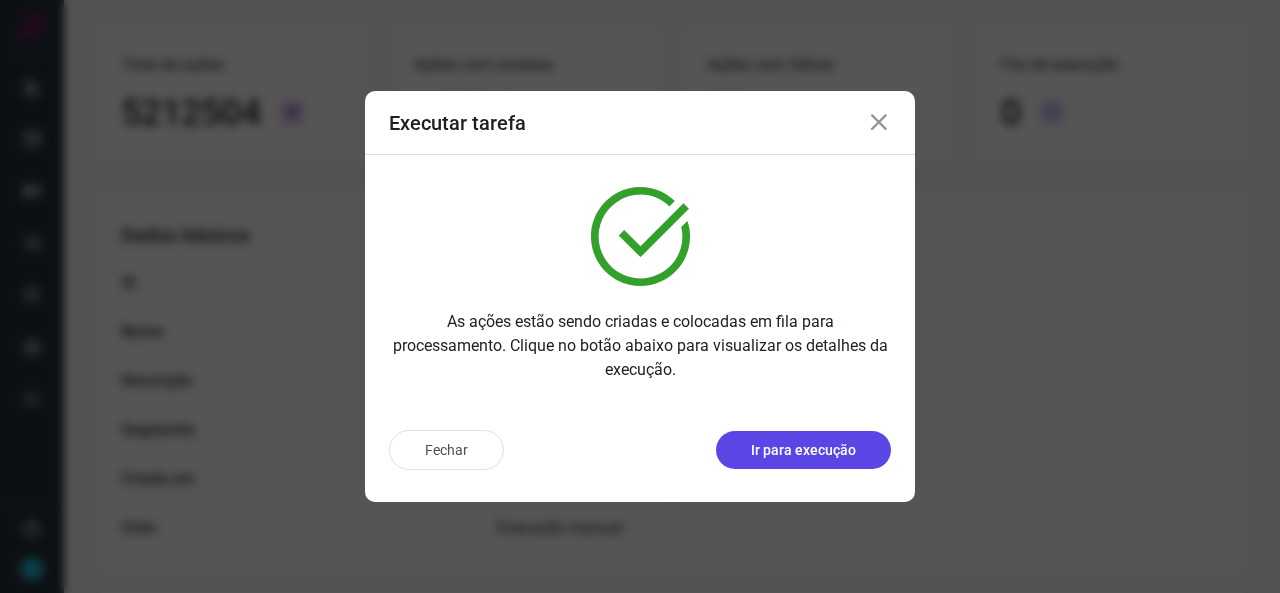 click on "Ir para execução" at bounding box center (803, 450) 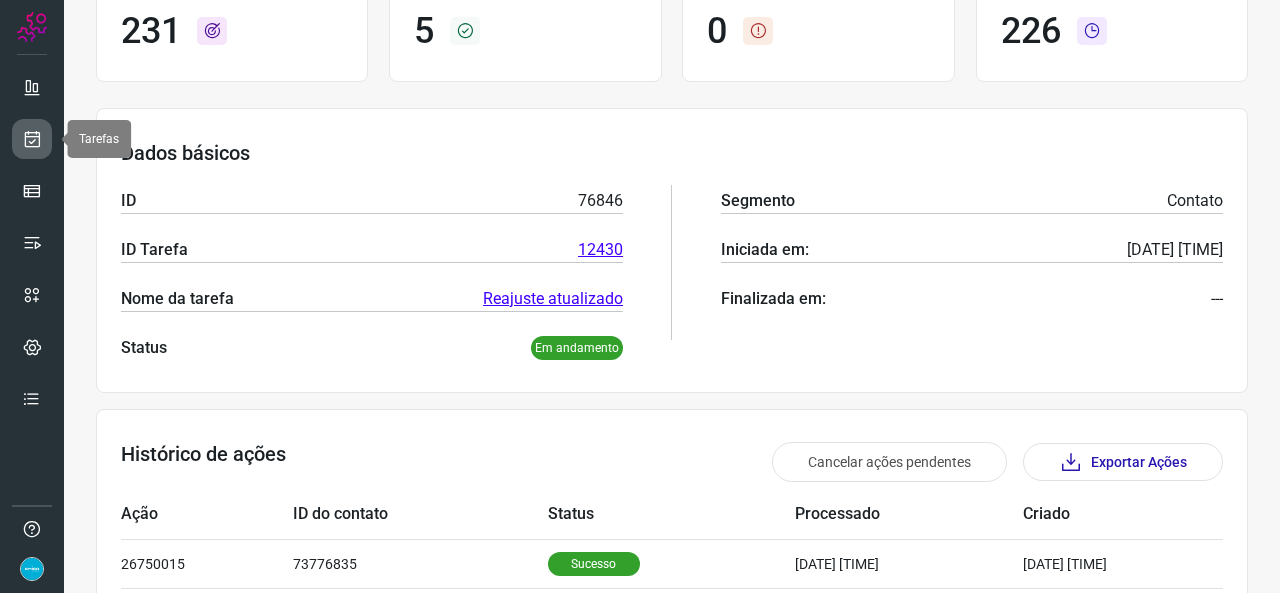 click at bounding box center (32, 139) 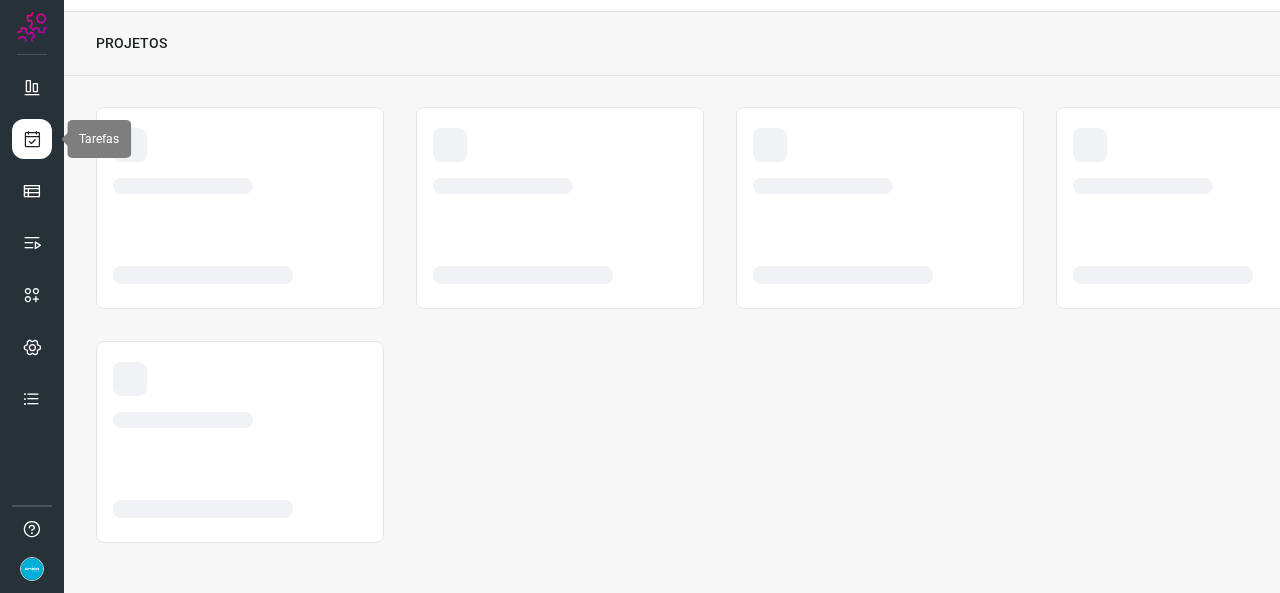 scroll, scrollTop: 52, scrollLeft: 0, axis: vertical 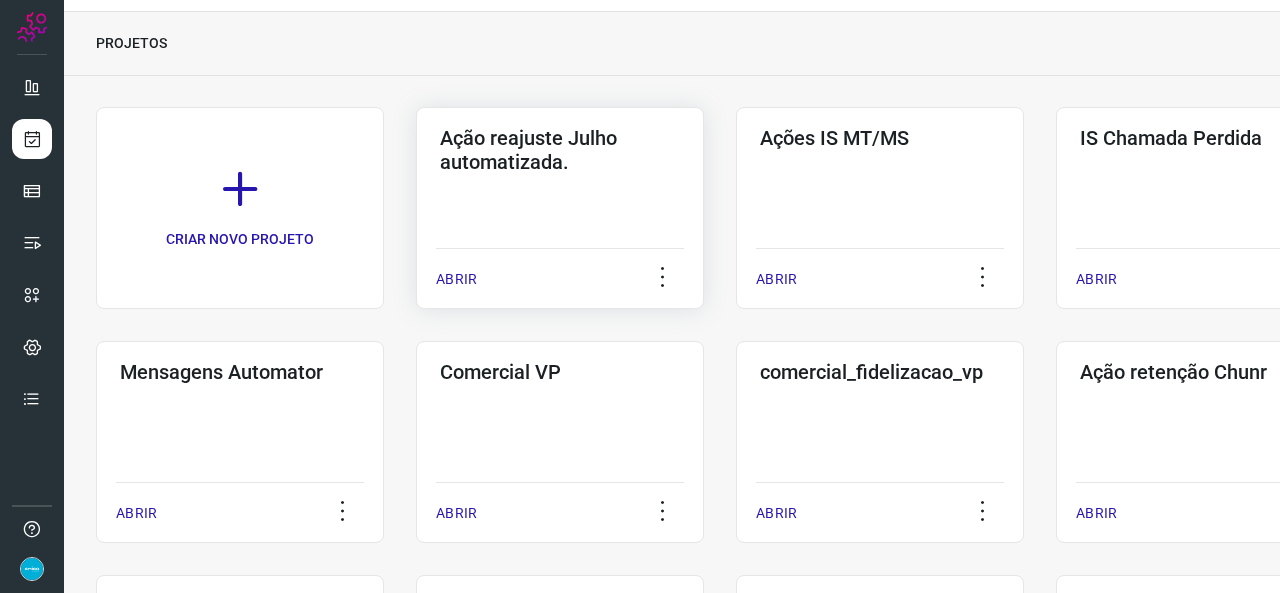 click on "ABRIR" at bounding box center (456, 279) 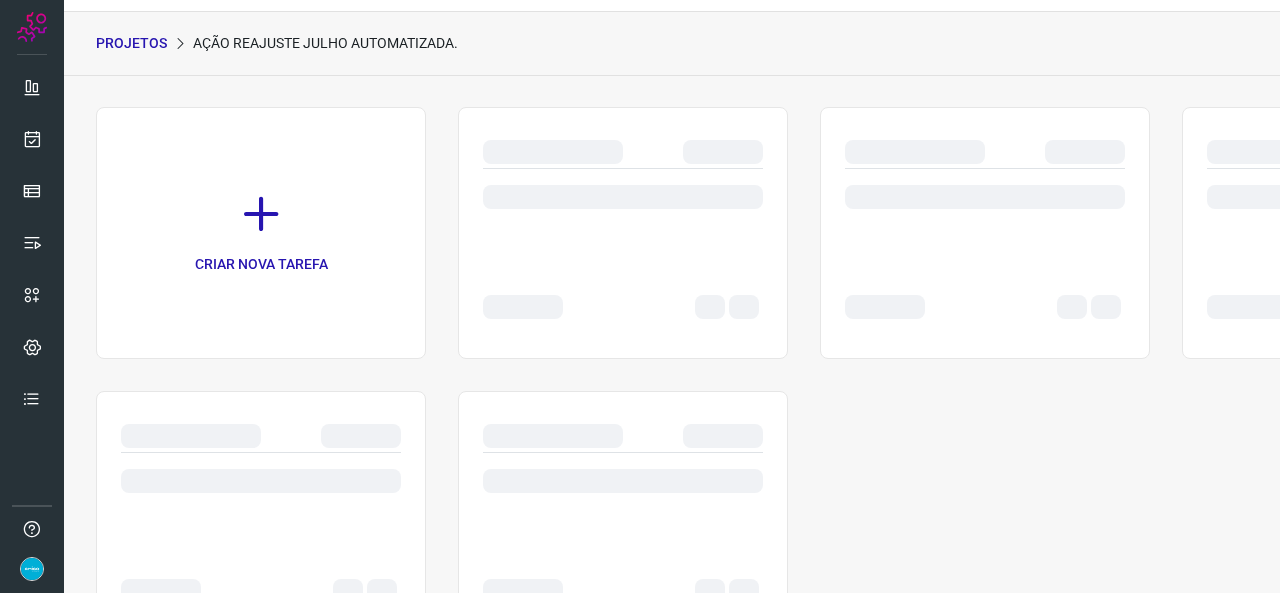 scroll, scrollTop: 0, scrollLeft: 0, axis: both 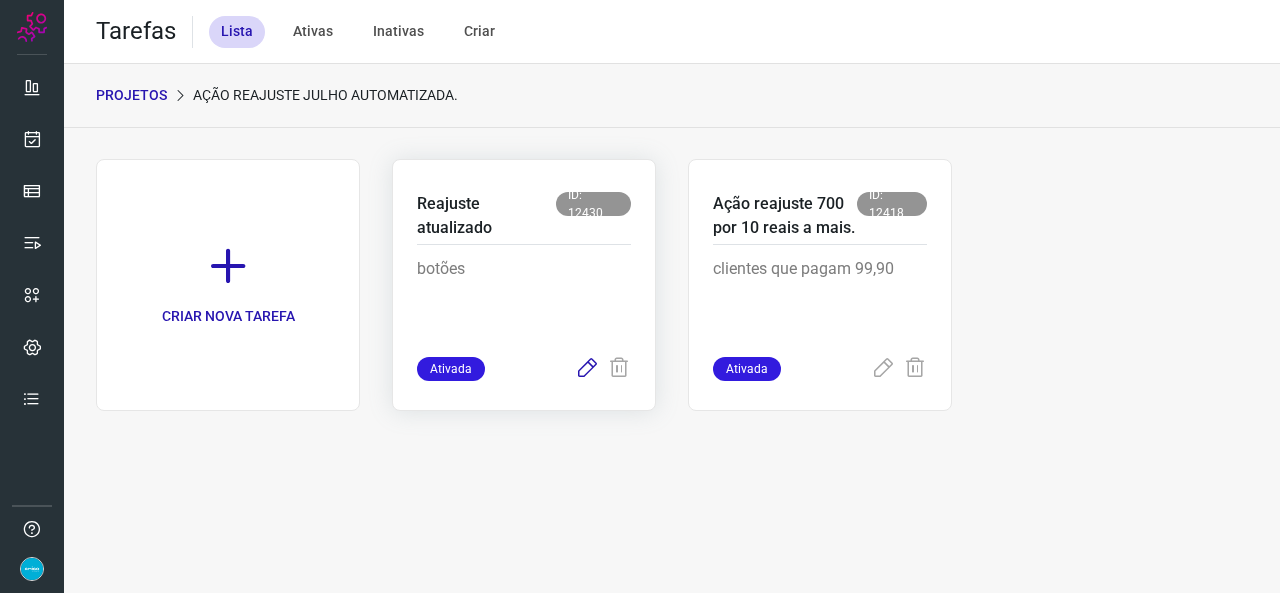 click at bounding box center [587, 369] 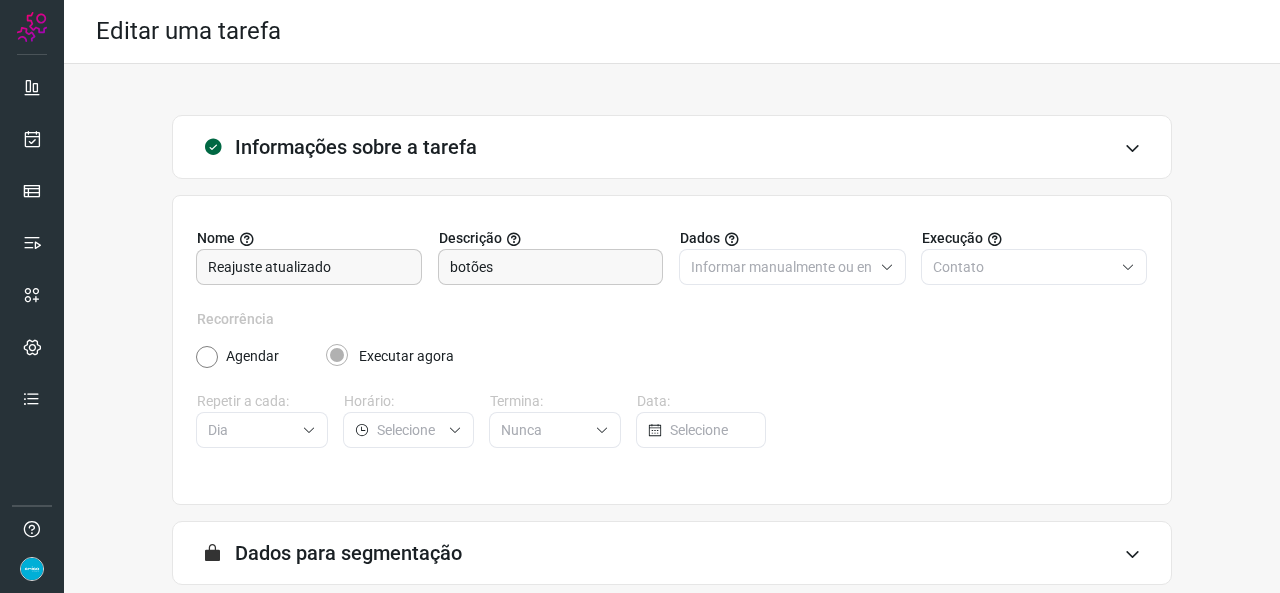 scroll, scrollTop: 187, scrollLeft: 0, axis: vertical 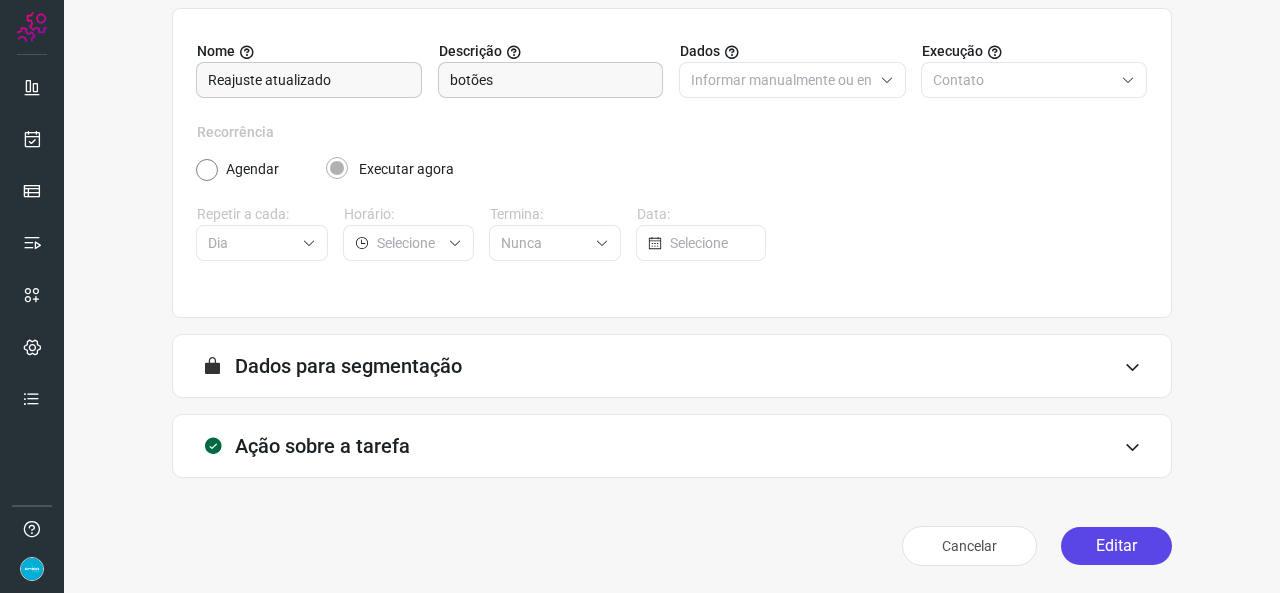 click on "Editar" at bounding box center [1116, 546] 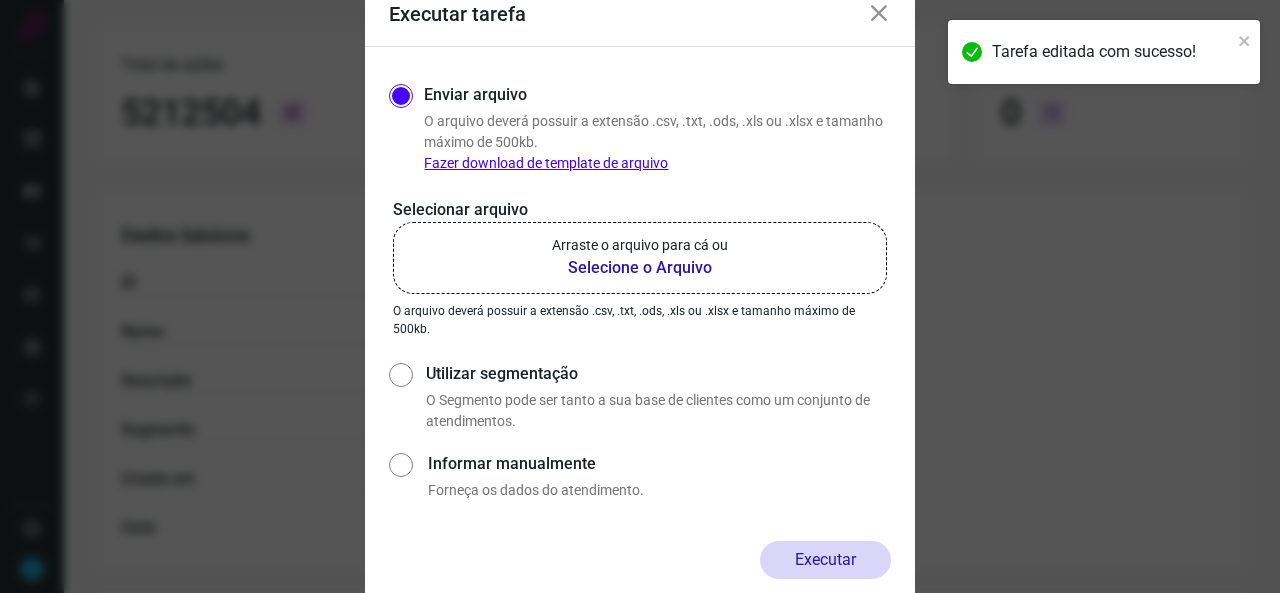click on "Selecione o Arquivo" at bounding box center (640, 268) 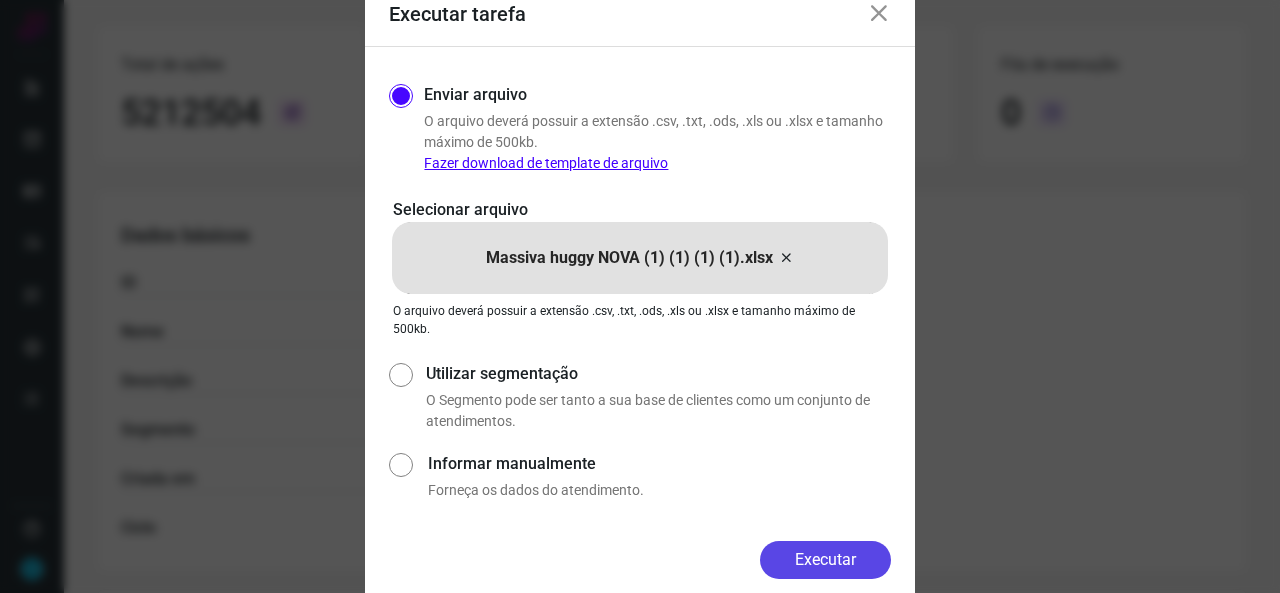 click on "Executar" at bounding box center (825, 560) 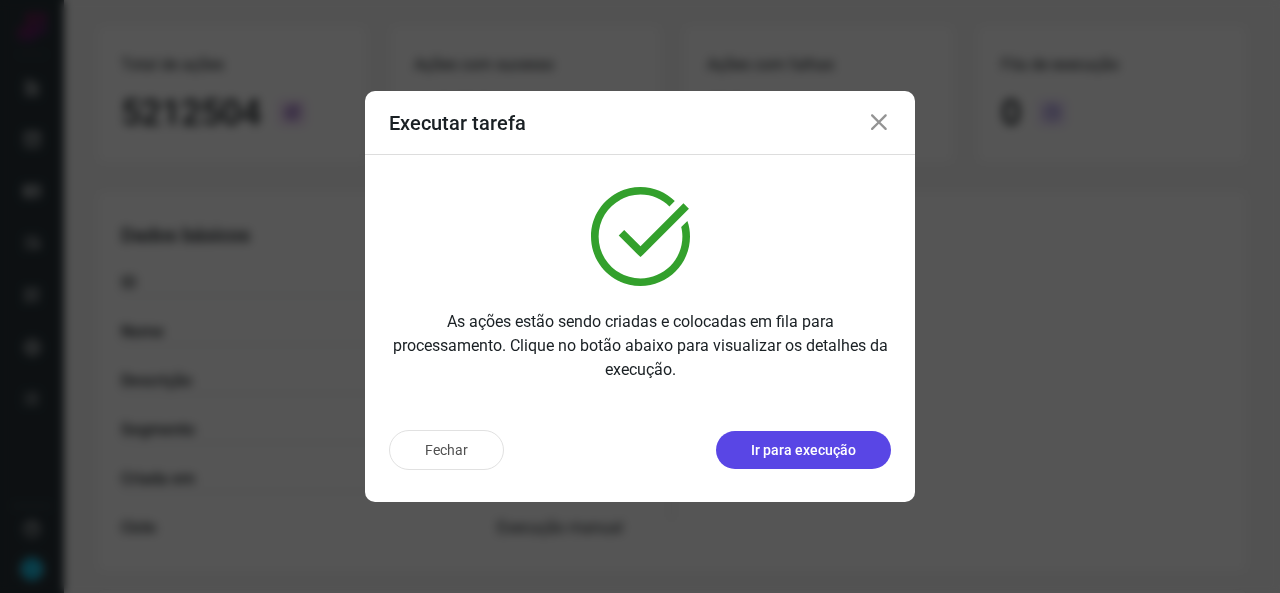 click on "Ir para execução" at bounding box center [803, 450] 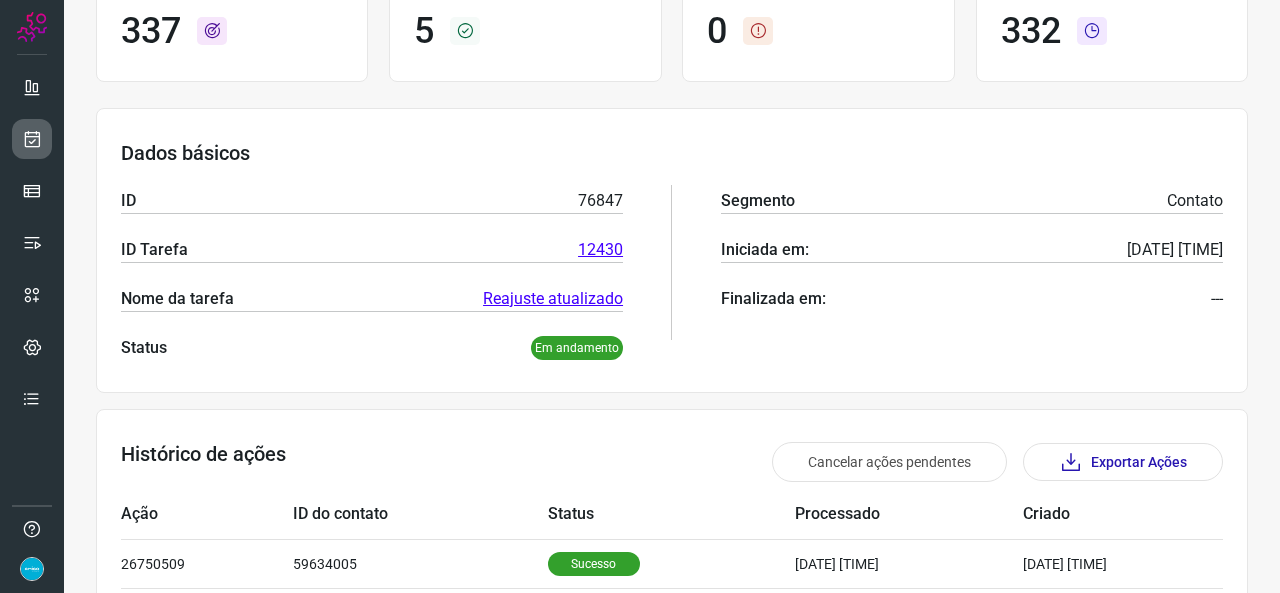 click at bounding box center [32, 139] 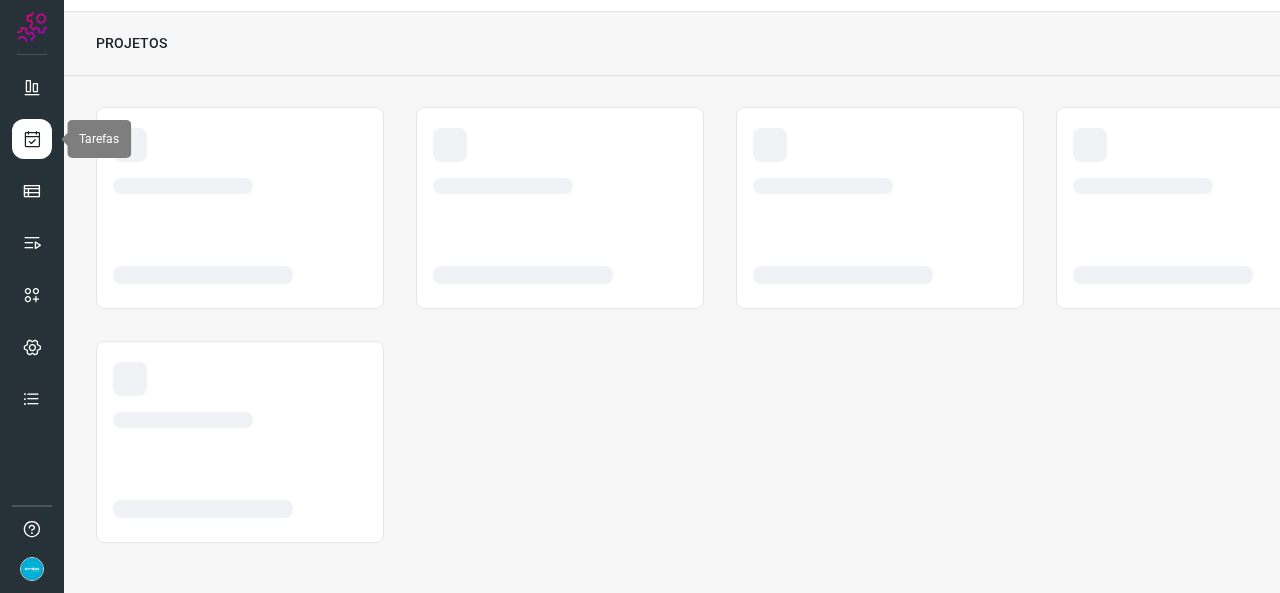 scroll, scrollTop: 52, scrollLeft: 0, axis: vertical 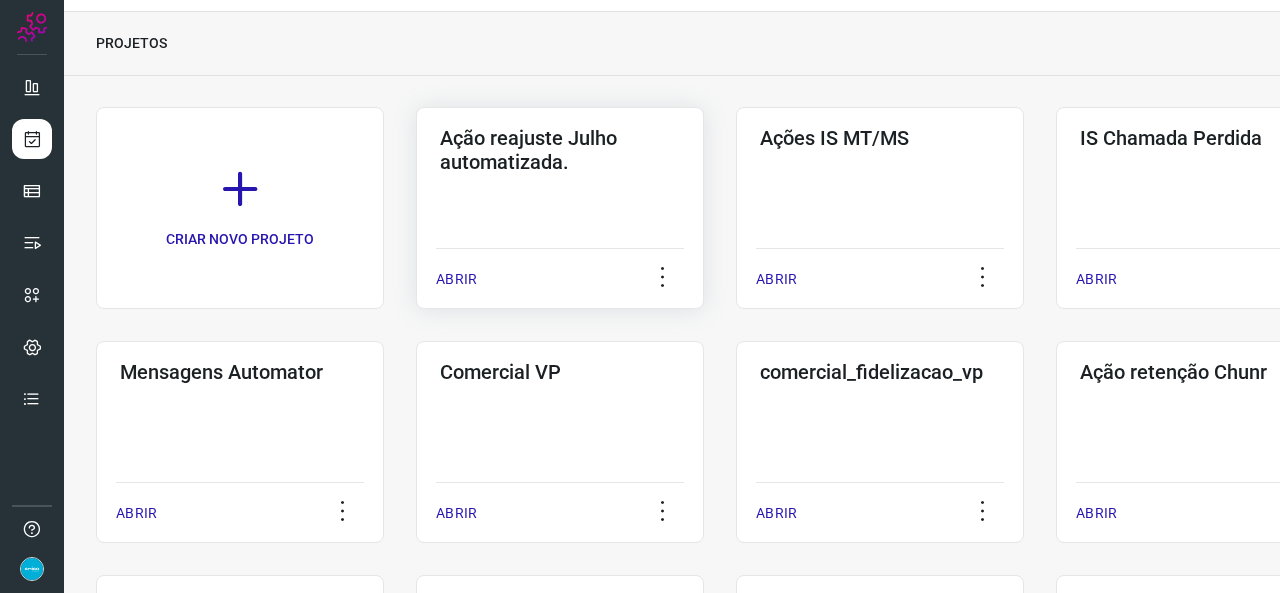 click on "ABRIR" at bounding box center [456, 279] 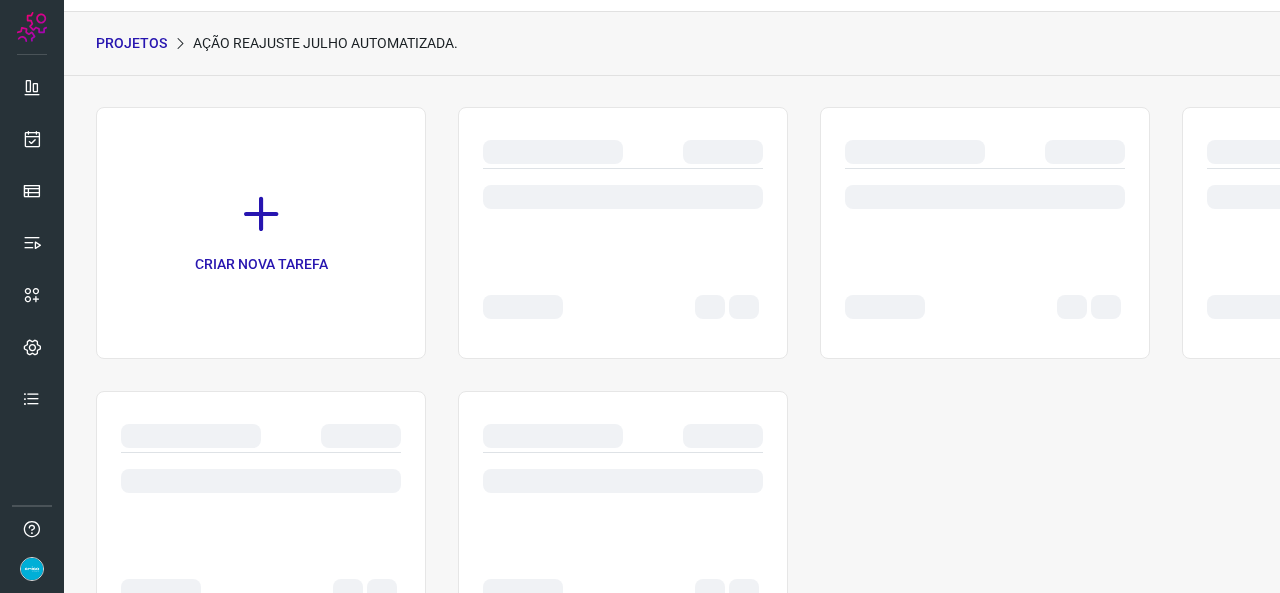 scroll, scrollTop: 0, scrollLeft: 0, axis: both 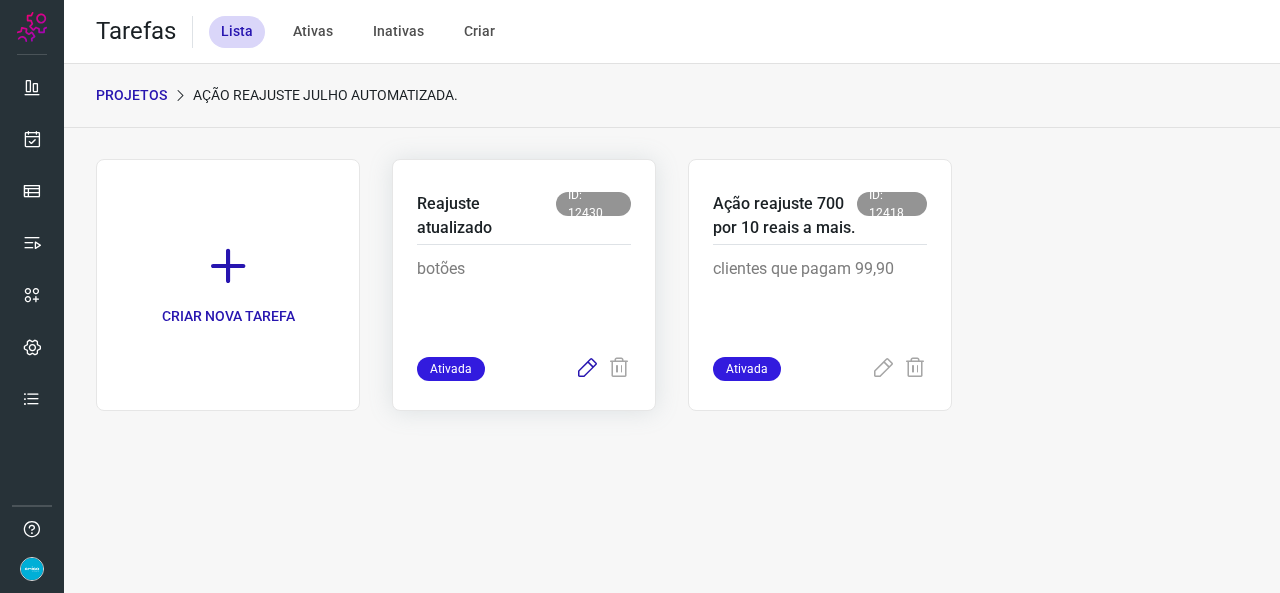 click at bounding box center [587, 369] 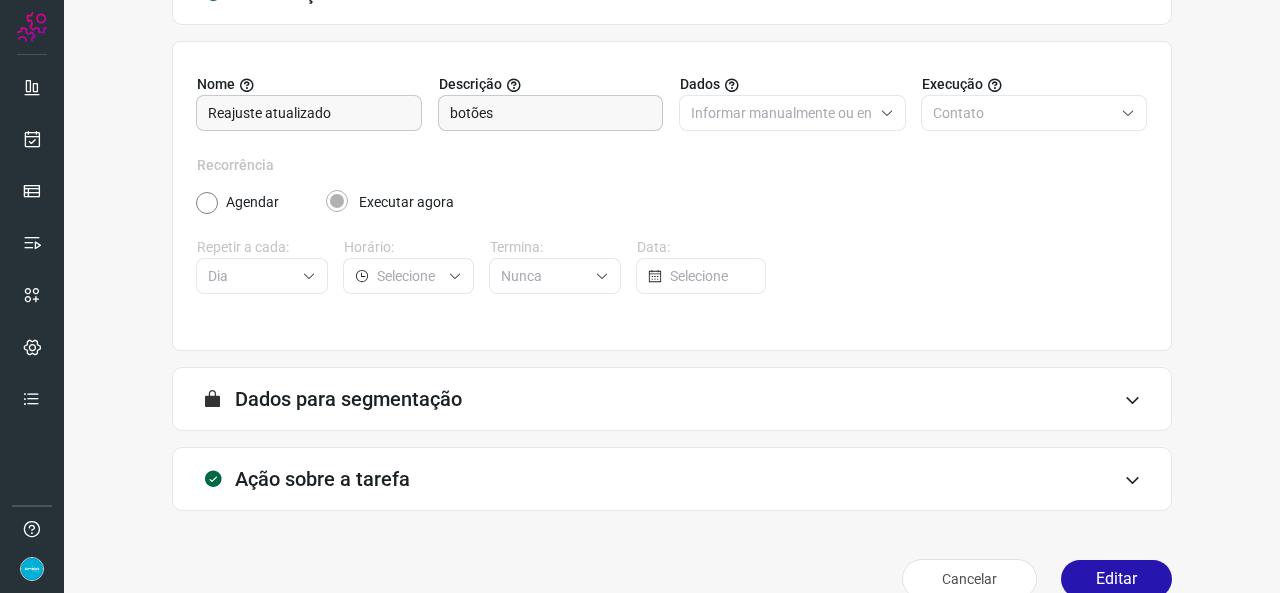 scroll, scrollTop: 187, scrollLeft: 0, axis: vertical 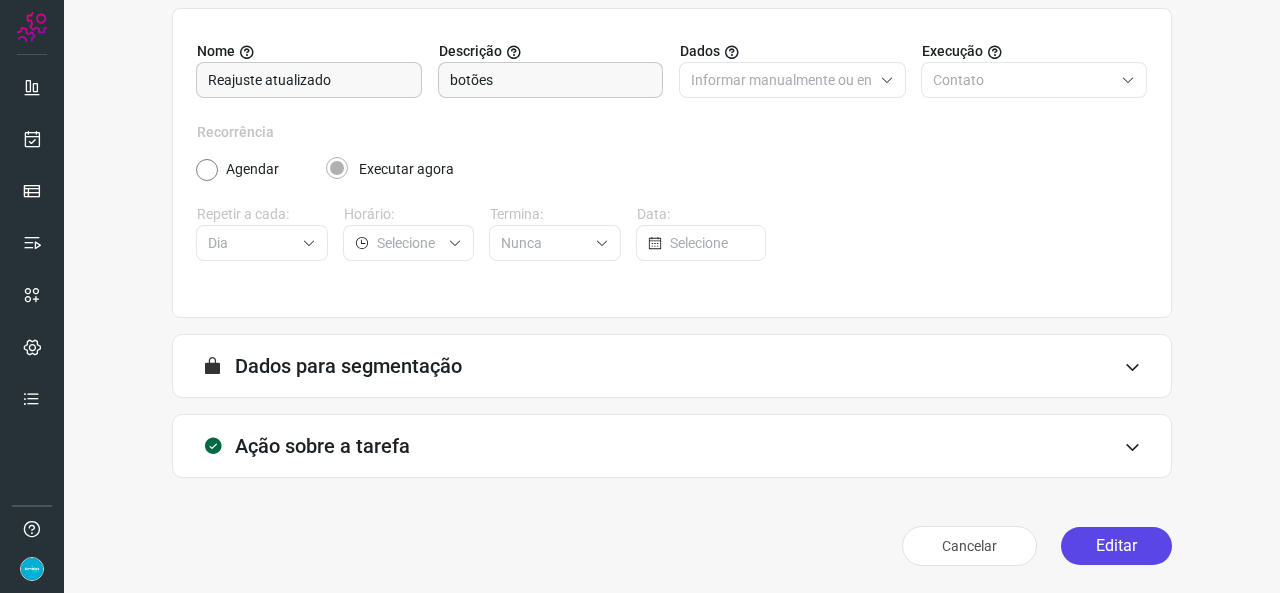 click on "Editar" at bounding box center [1116, 546] 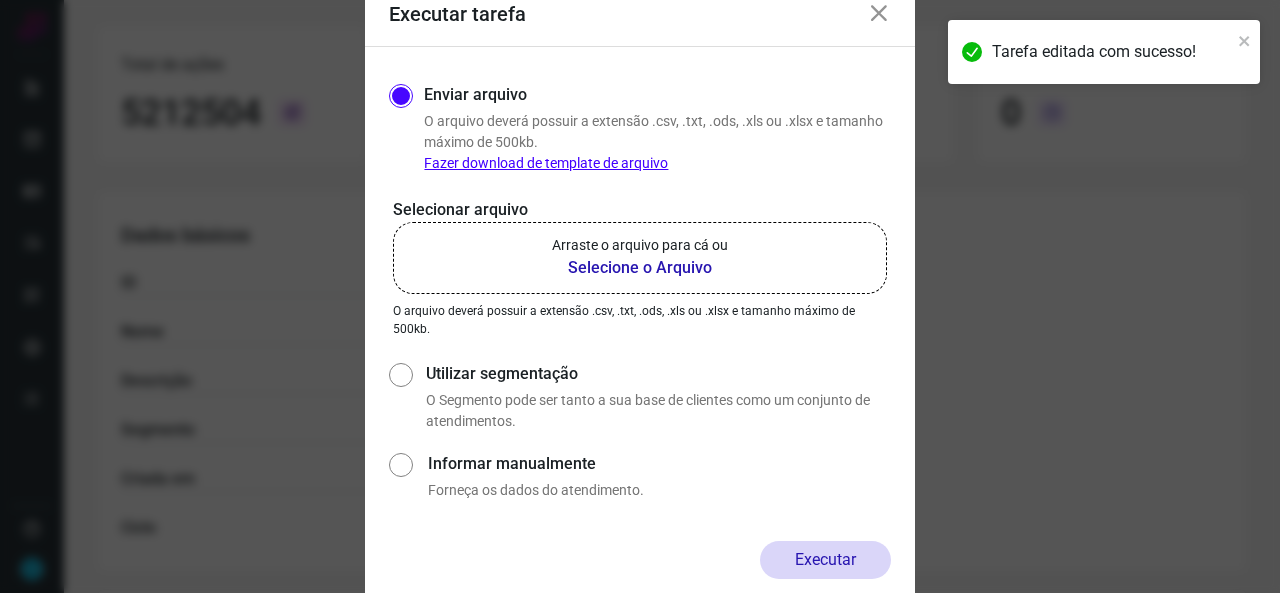 click on "Selecione o Arquivo" at bounding box center [640, 268] 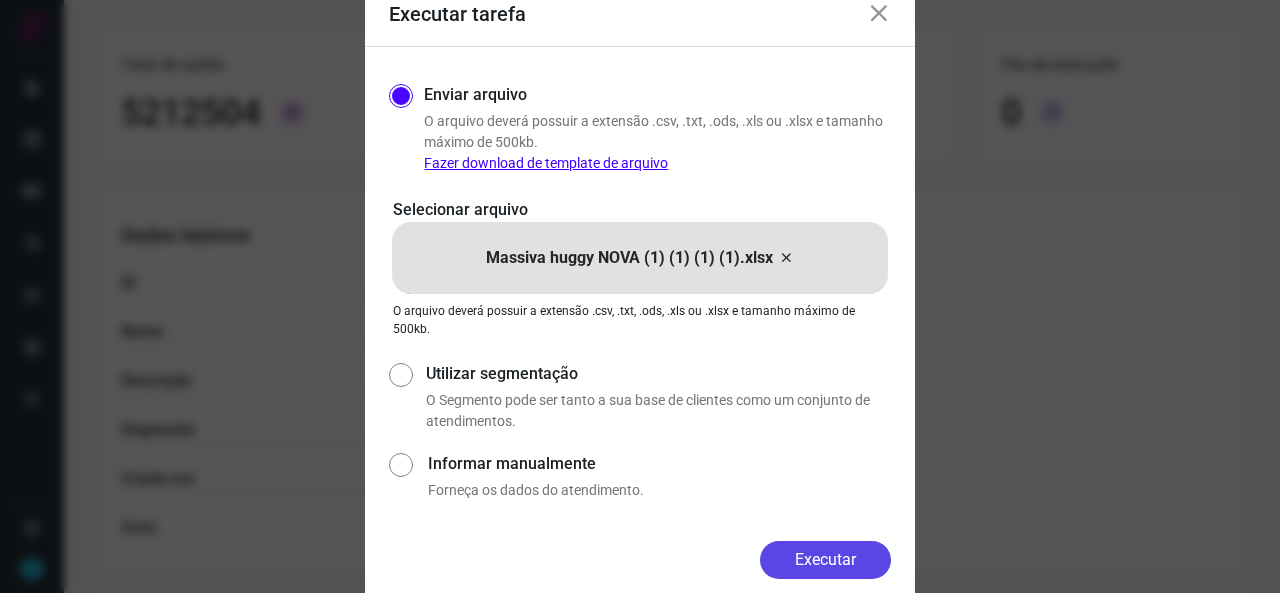 click on "Executar" at bounding box center [825, 560] 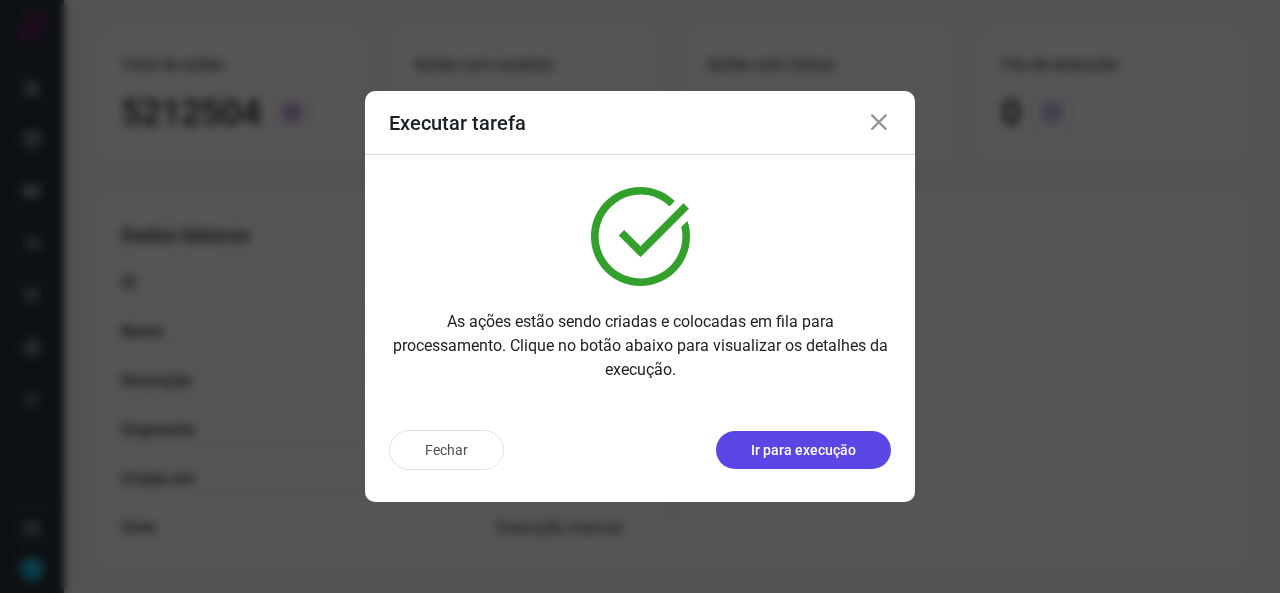 click on "Ir para execução" at bounding box center (803, 450) 